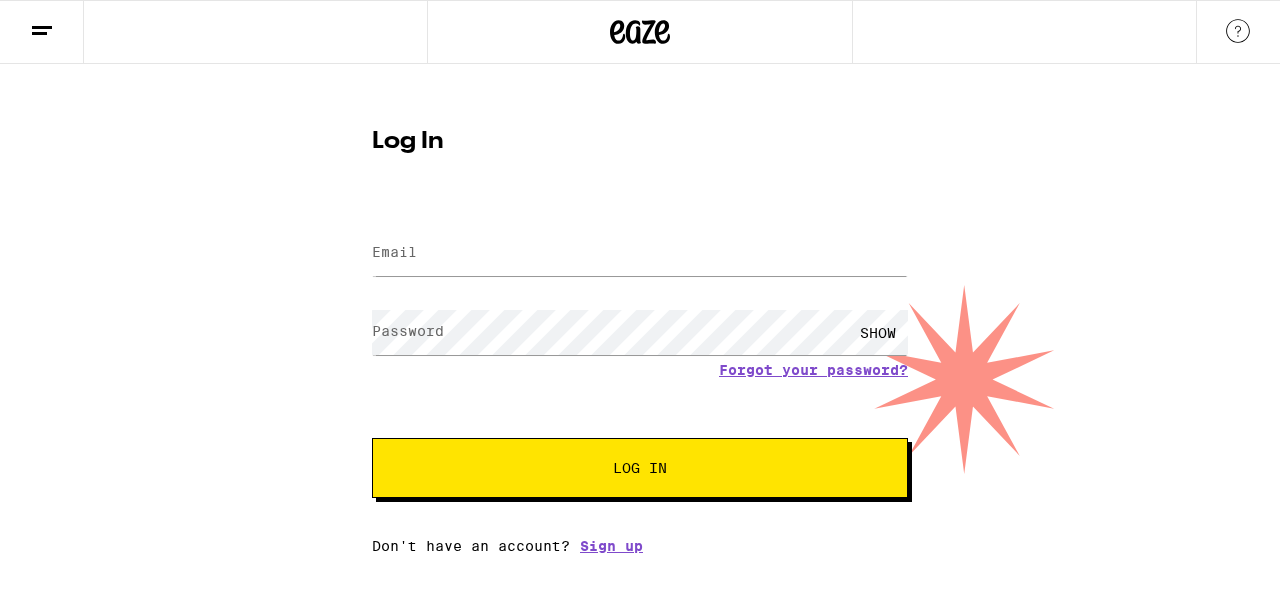 scroll, scrollTop: 0, scrollLeft: 0, axis: both 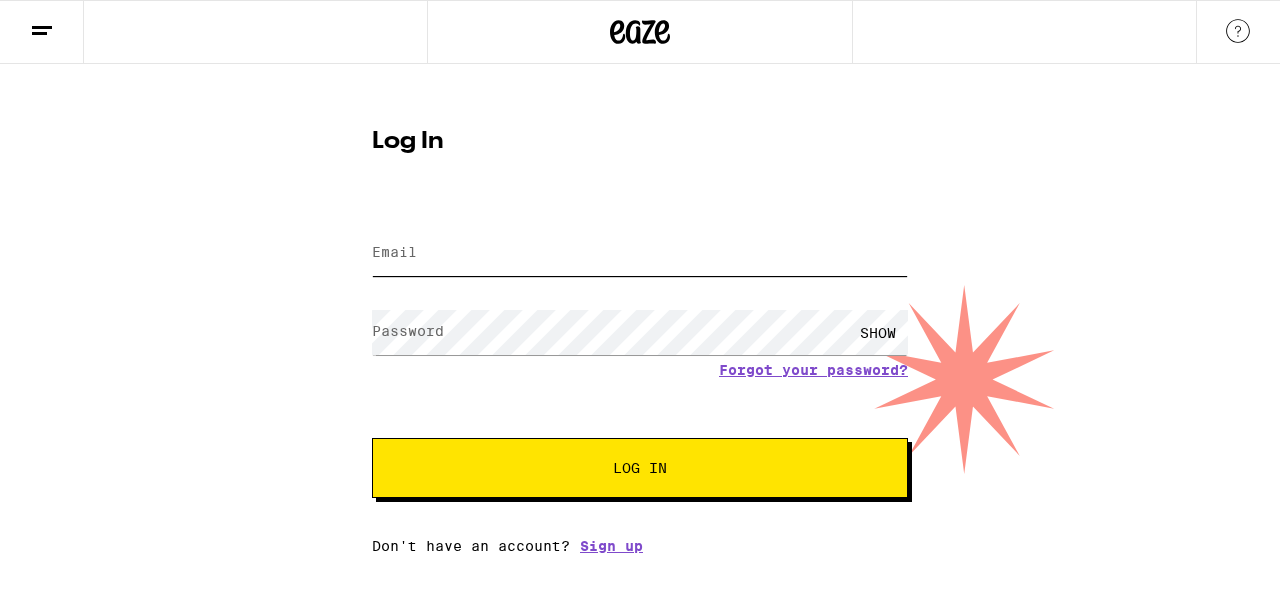 type on "[USERNAME]@[example.com]" 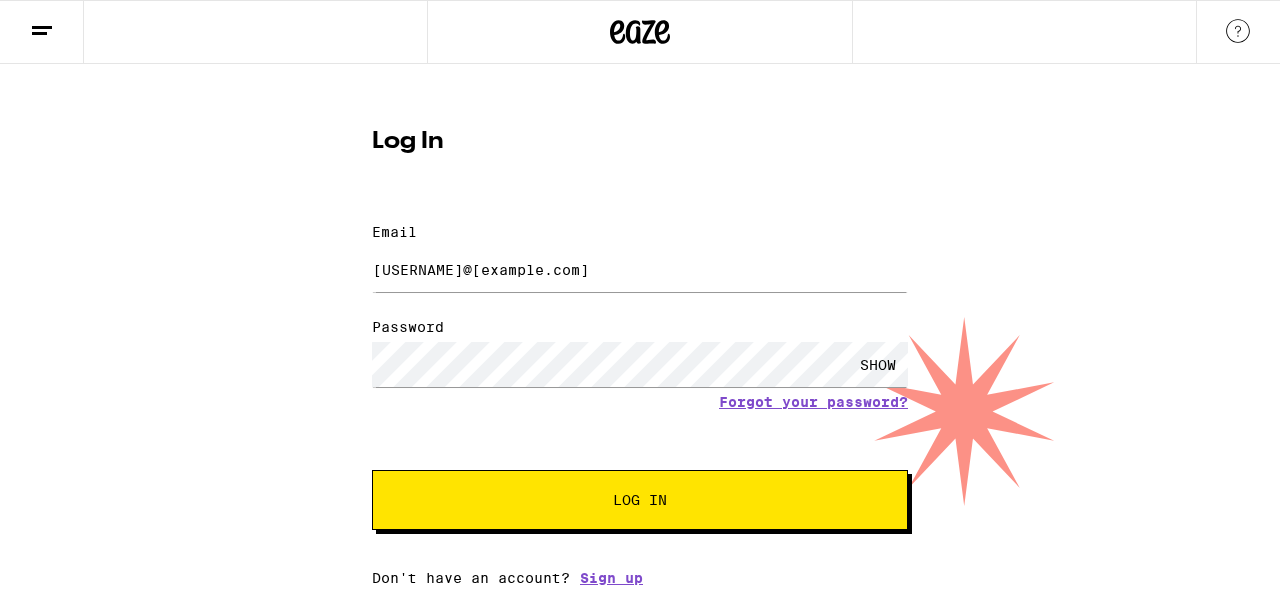 click on "Log In" at bounding box center (640, 500) 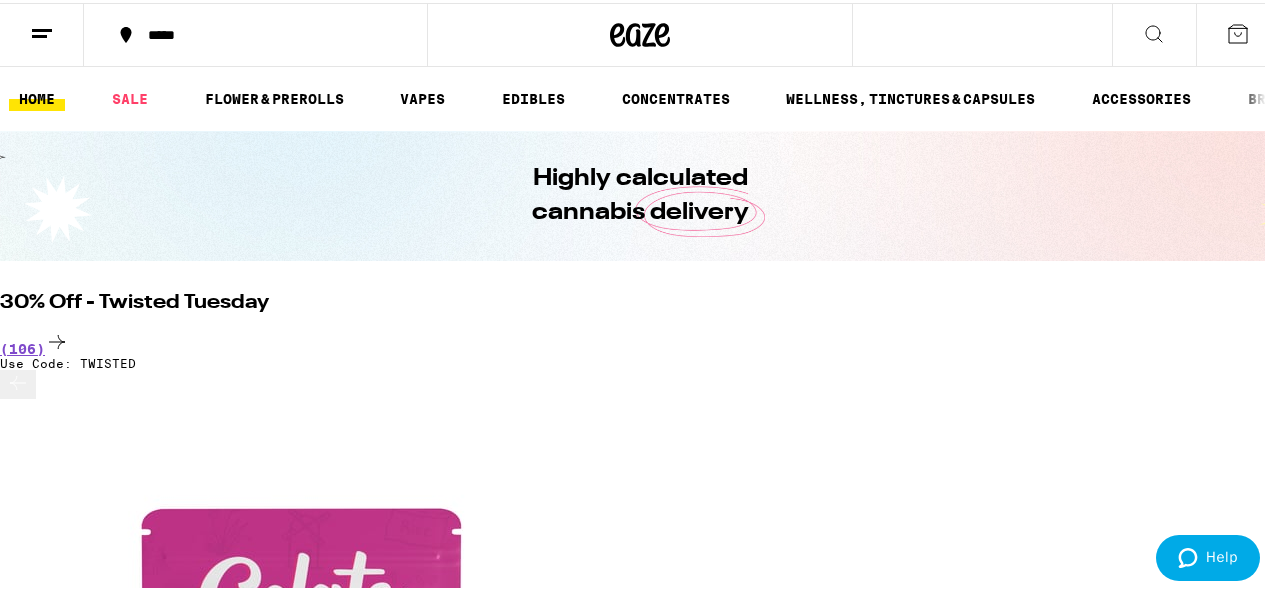 scroll, scrollTop: 0, scrollLeft: 0, axis: both 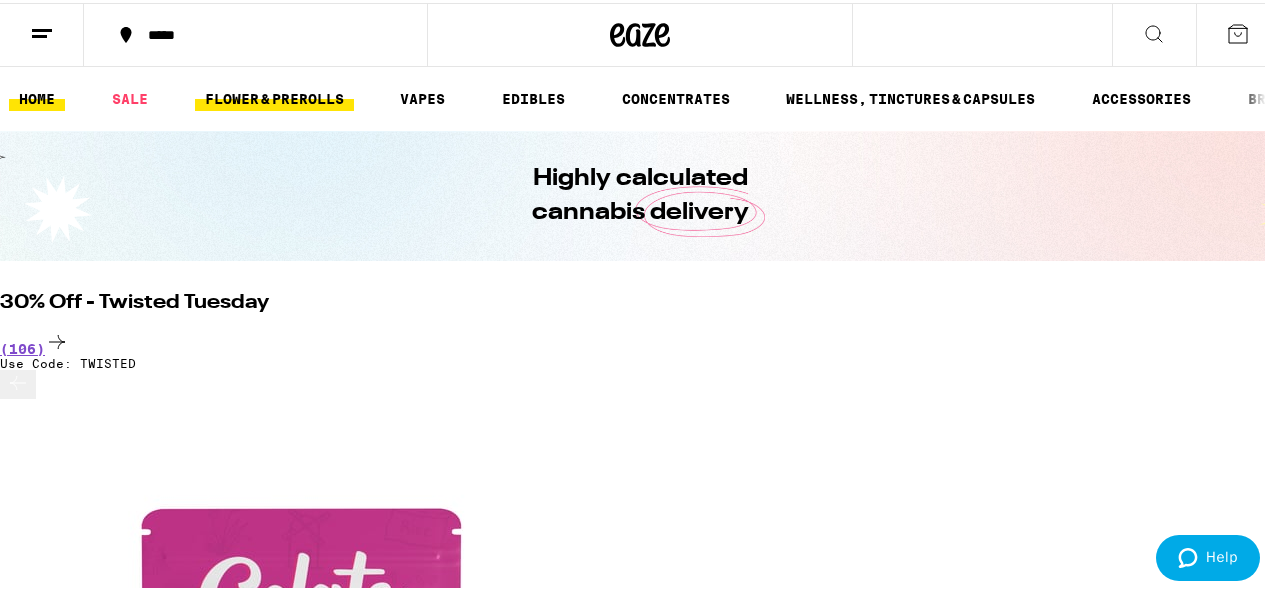 click on "FLOWER & PREROLLS" at bounding box center (274, 96) 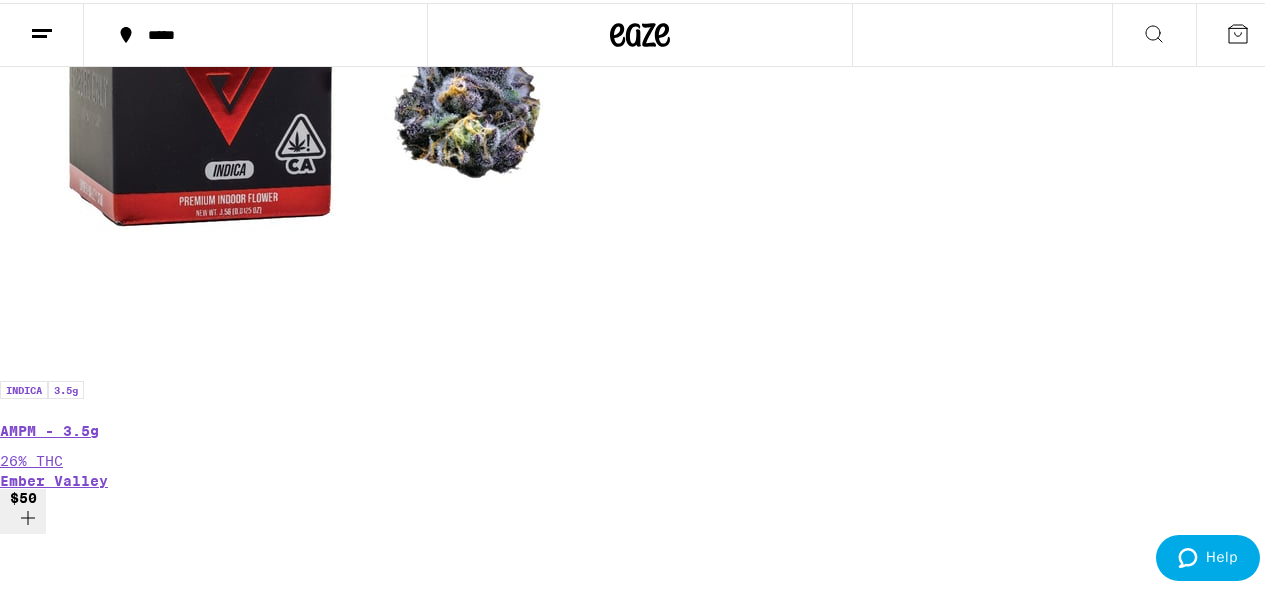 scroll, scrollTop: 620, scrollLeft: 0, axis: vertical 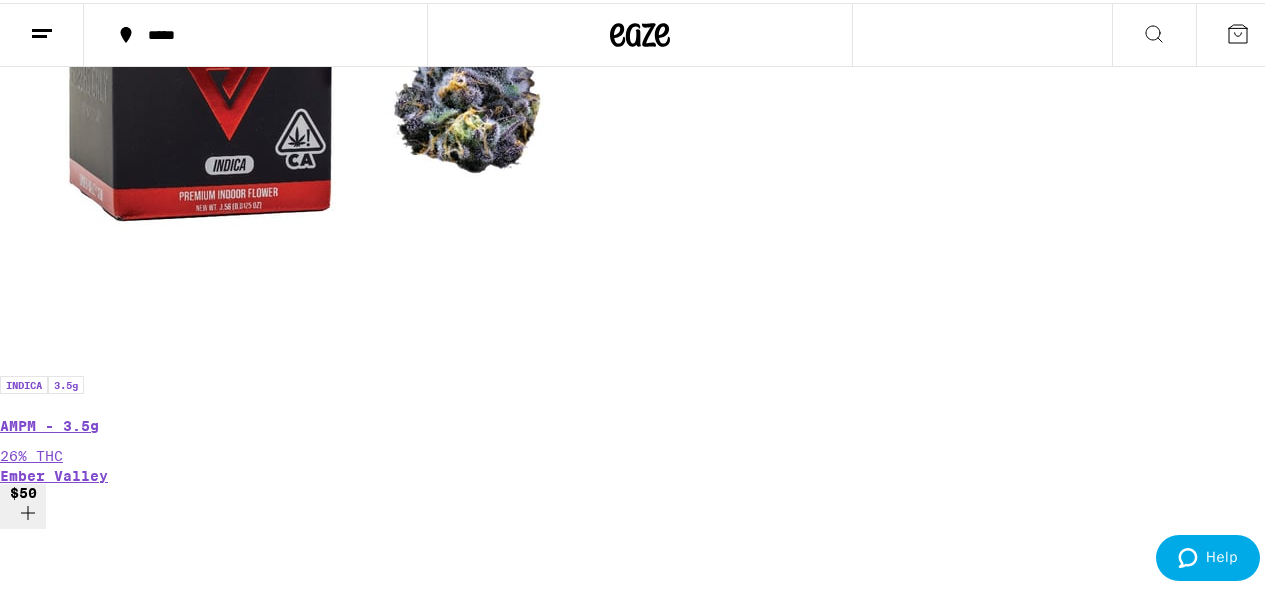 click 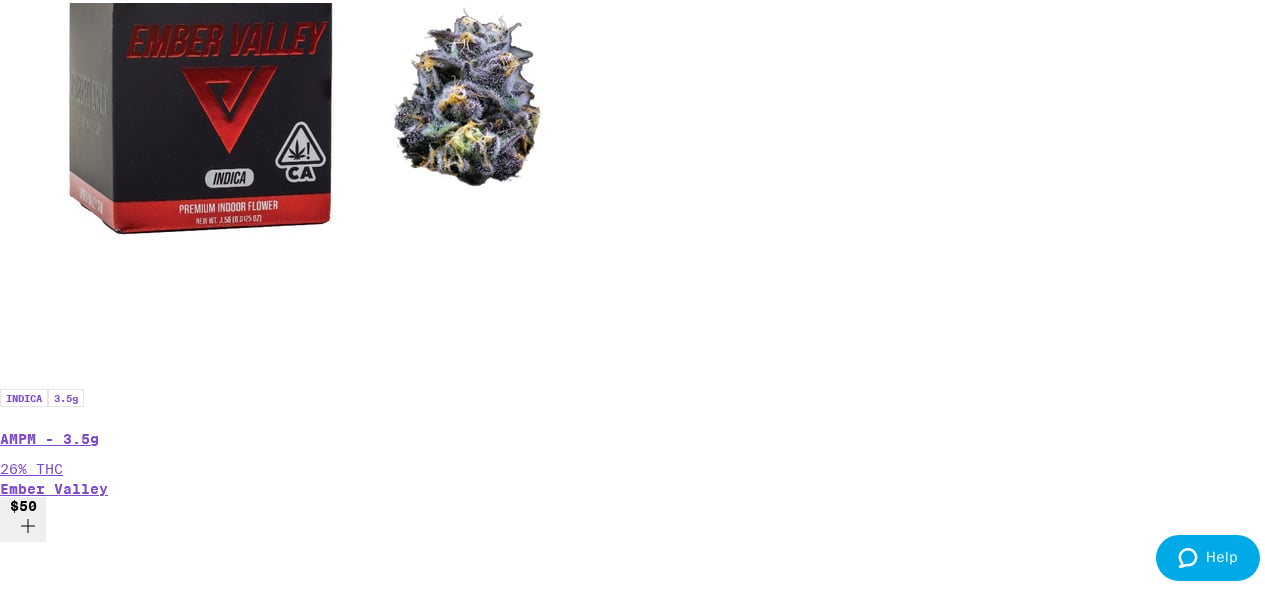 click 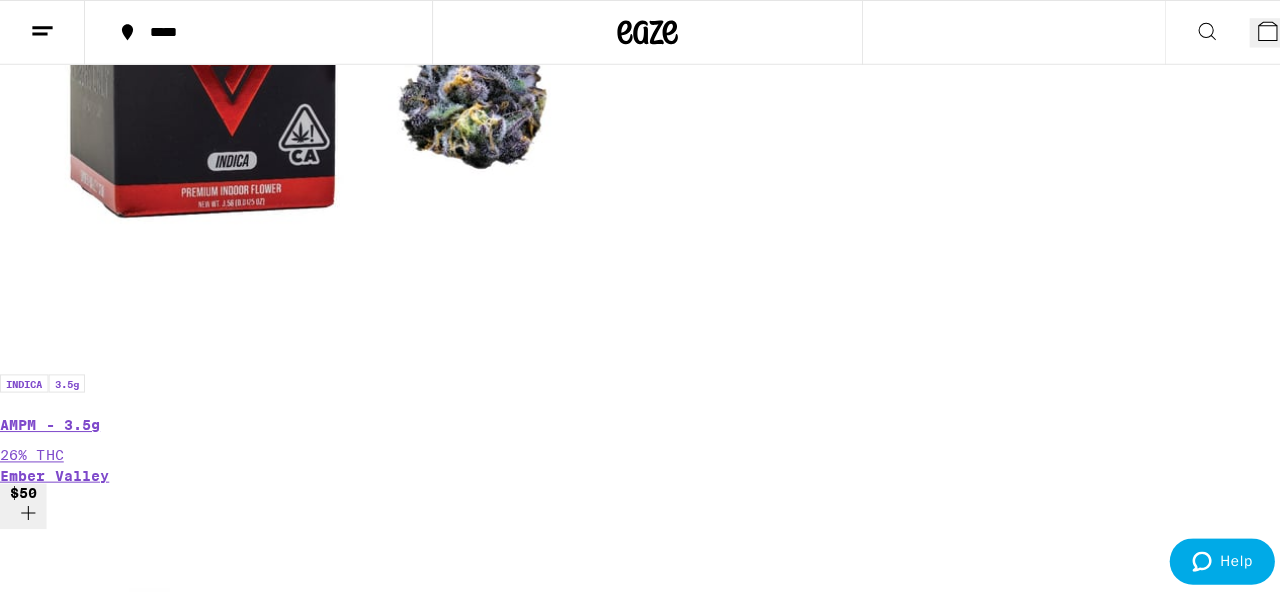 scroll, scrollTop: 620, scrollLeft: 0, axis: vertical 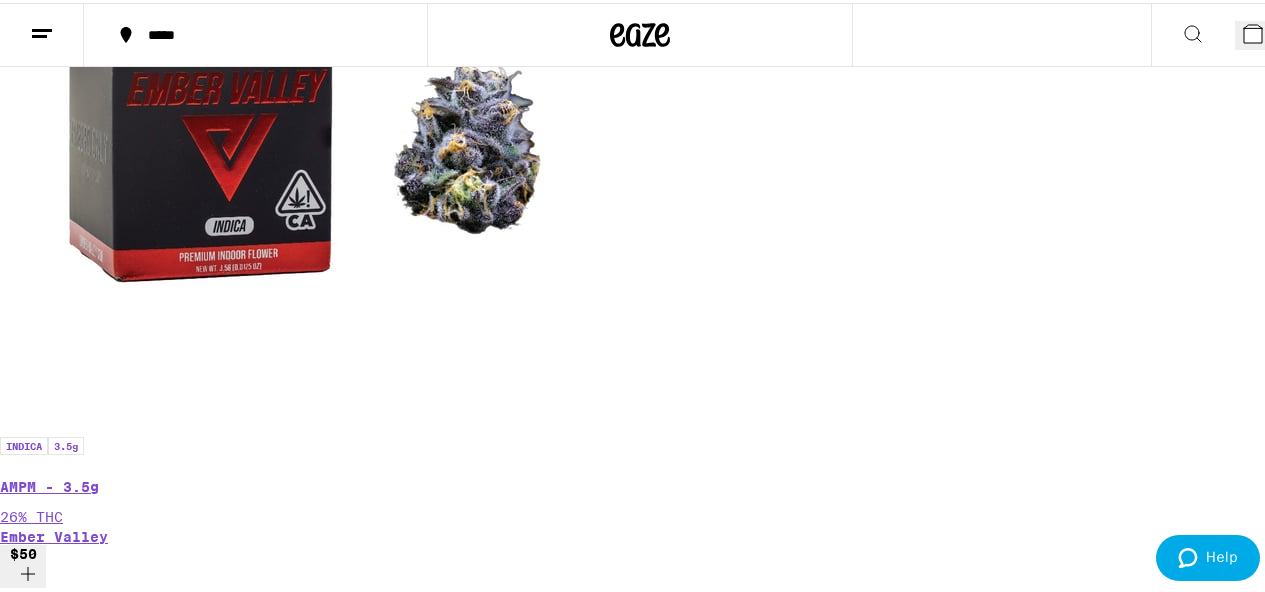 click on "2" at bounding box center (1269, 38) 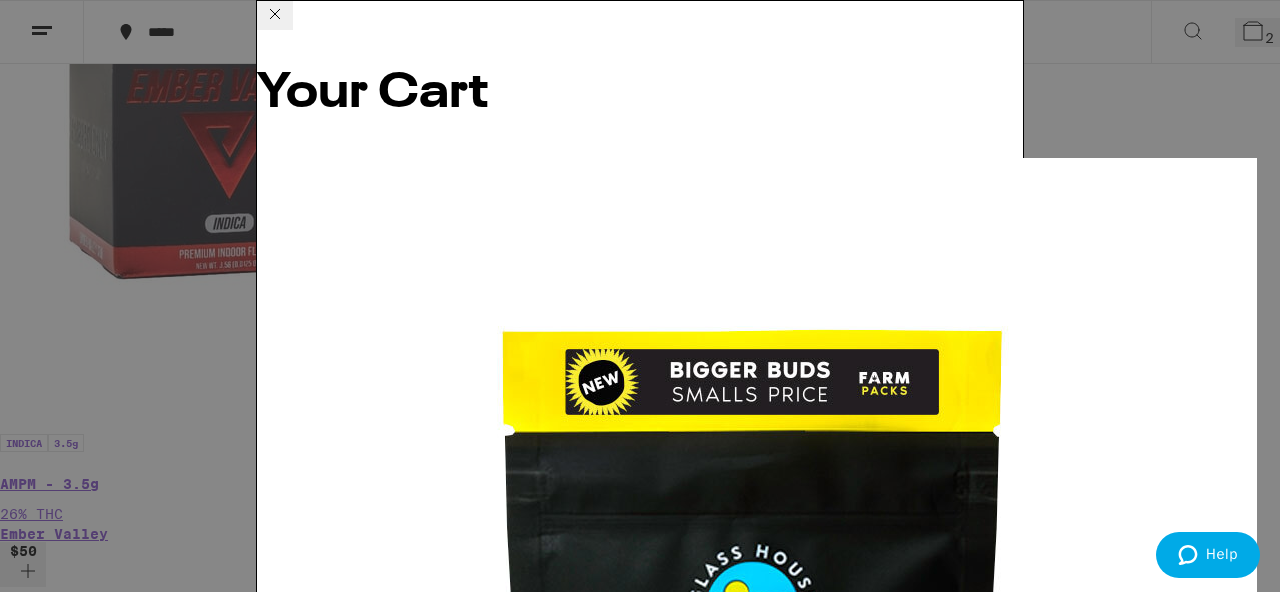 click on "Checkout" at bounding box center [410, 5215] 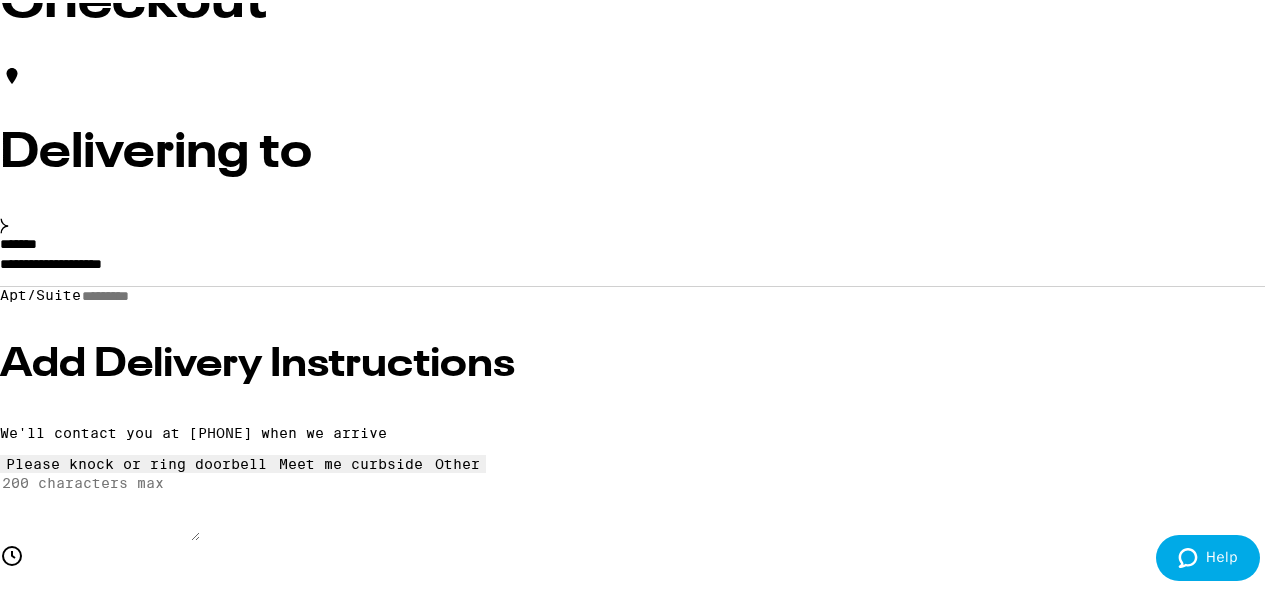 scroll, scrollTop: 171, scrollLeft: 0, axis: vertical 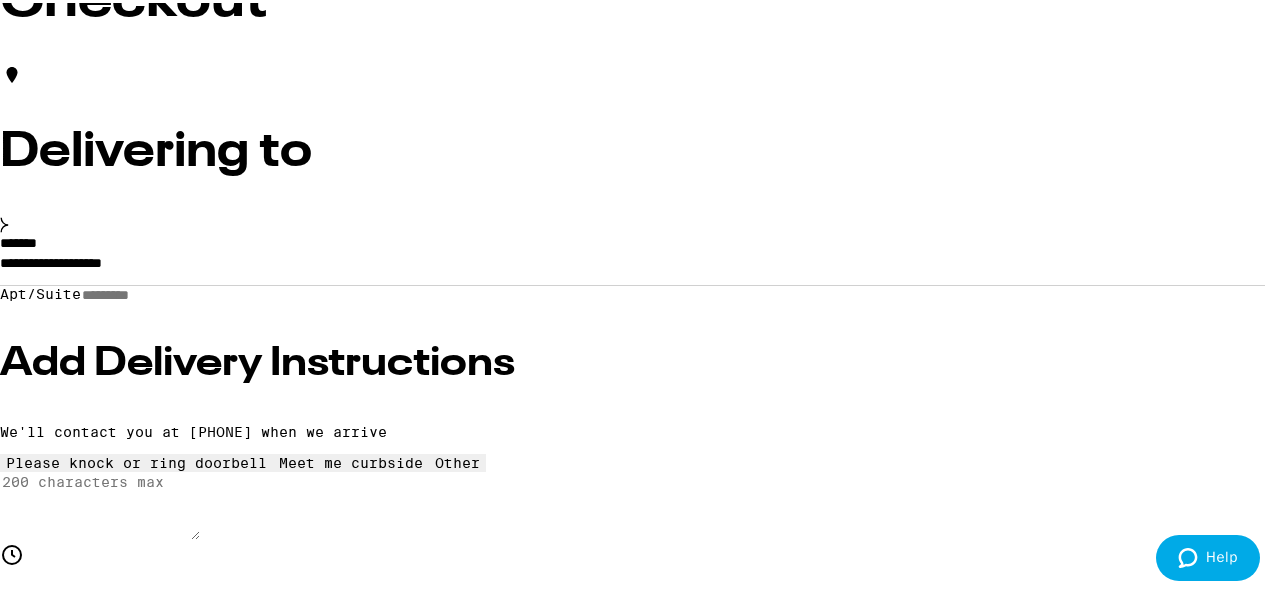 click on "**********" at bounding box center (640, 265) 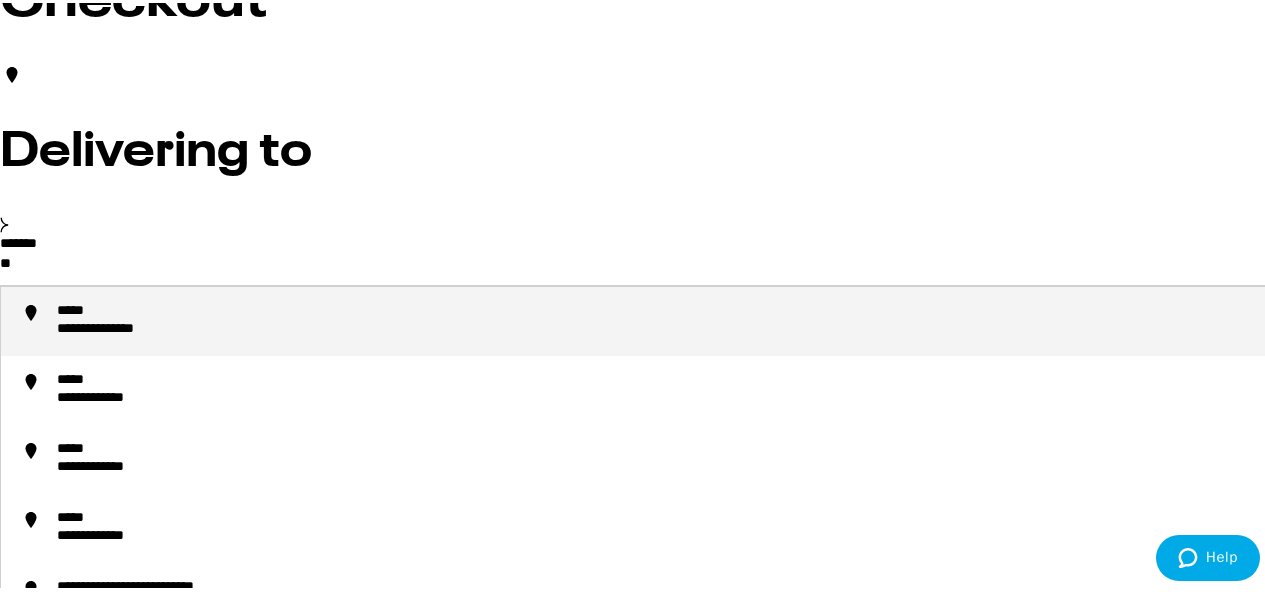 type on "*" 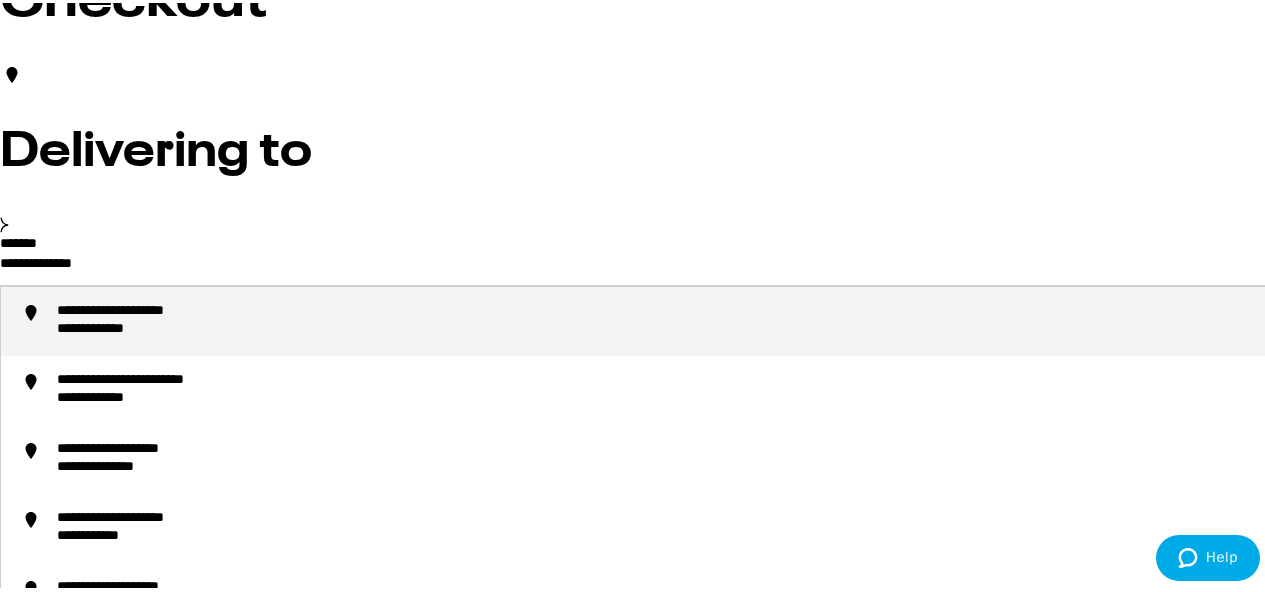 click on "**********" at bounding box center (152, 309) 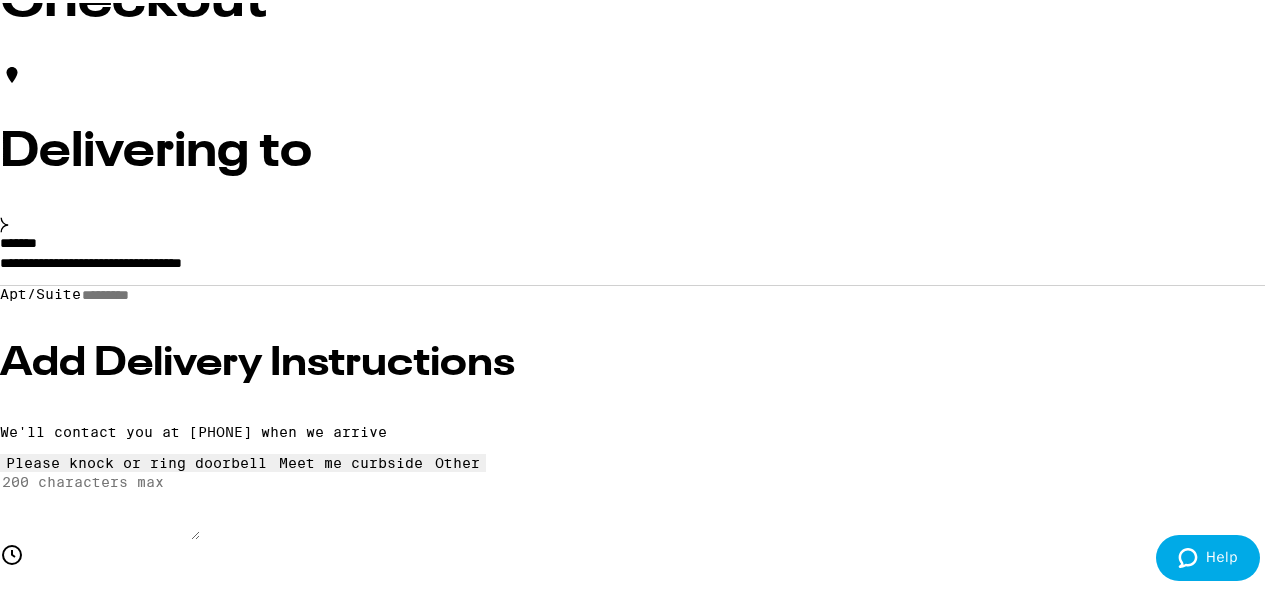type on "**********" 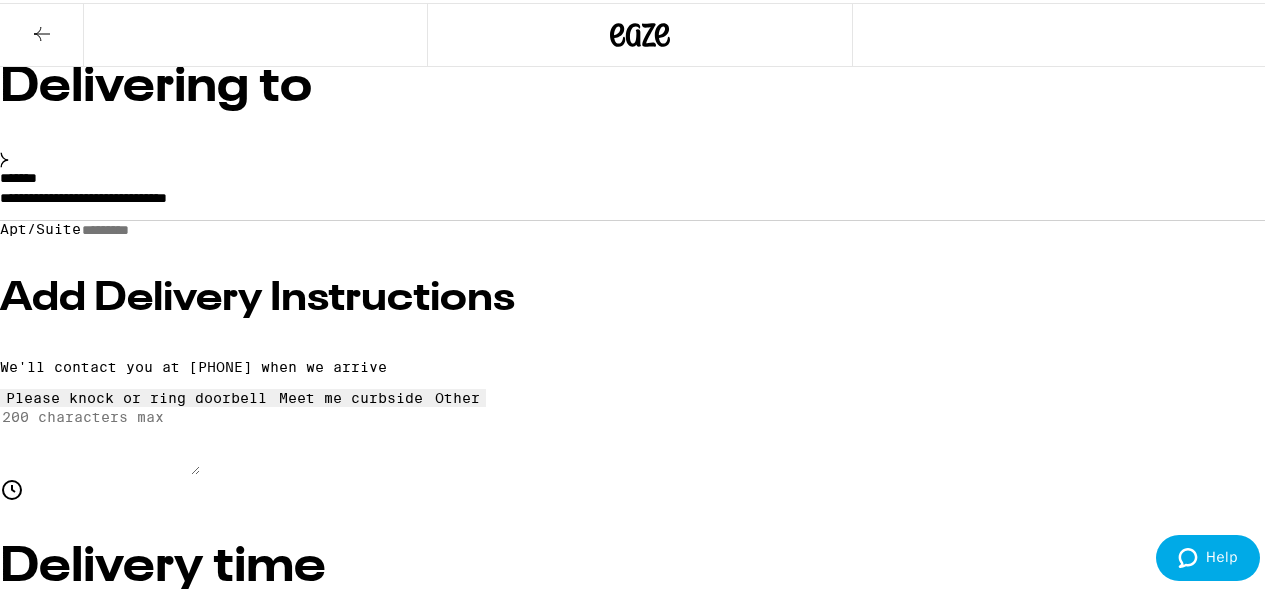 scroll, scrollTop: 222, scrollLeft: 0, axis: vertical 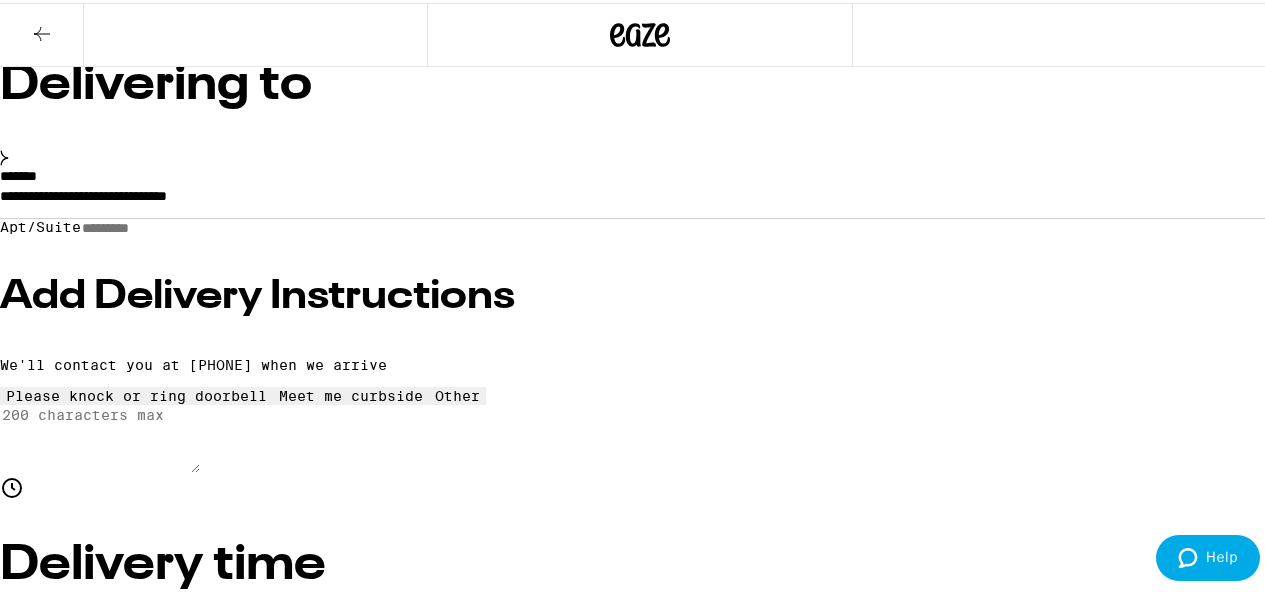 click on "12:00pm - 2:00pm" at bounding box center (26, 725) 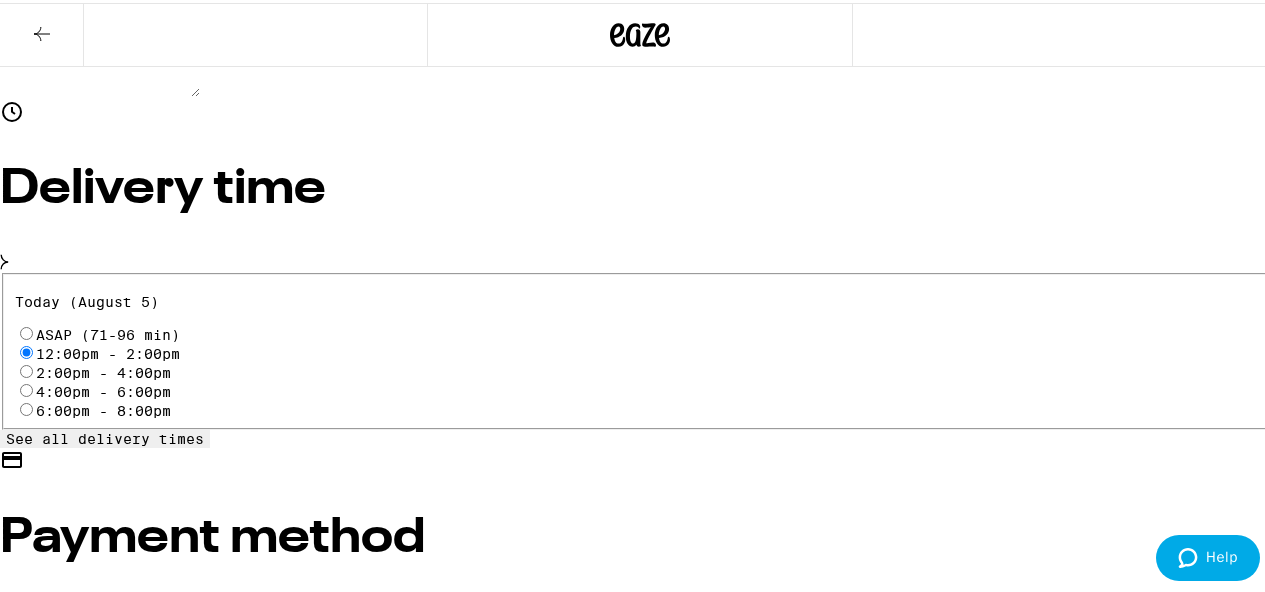 scroll, scrollTop: 611, scrollLeft: 0, axis: vertical 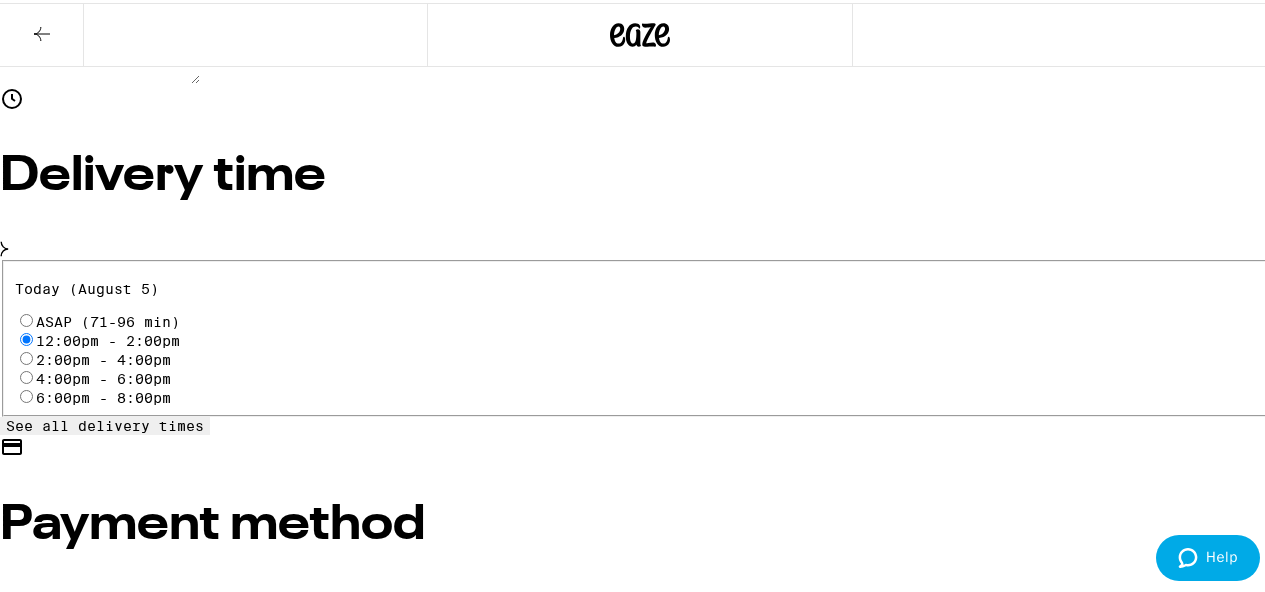 click on "Cash (in person)" at bounding box center [26, 683] 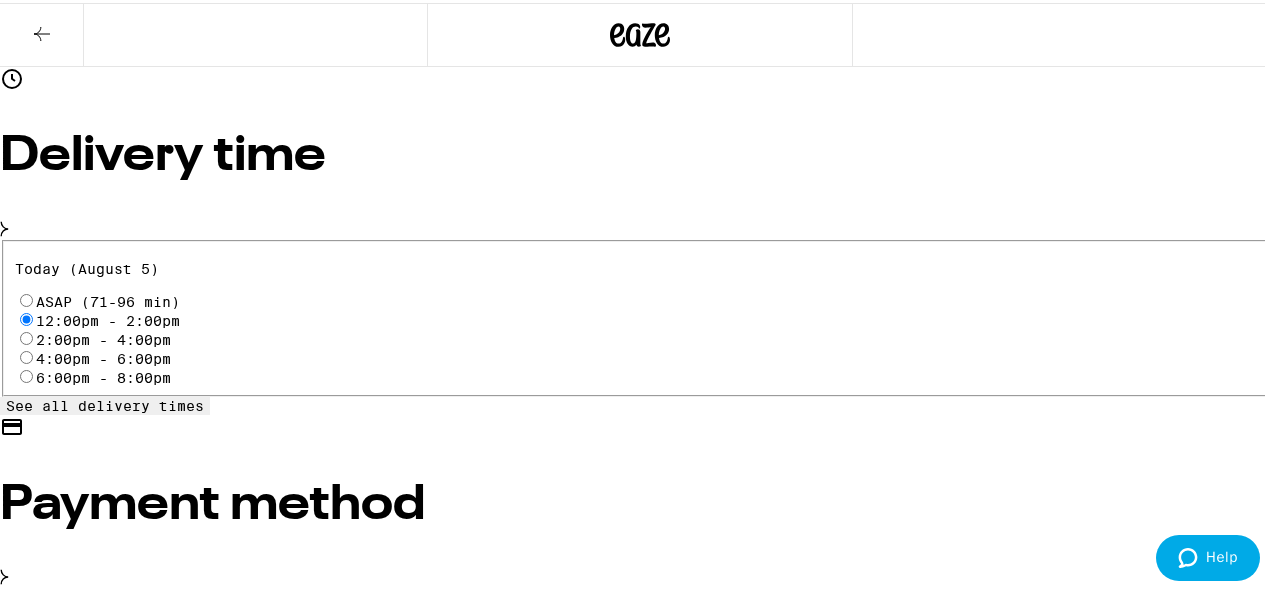 scroll, scrollTop: 663, scrollLeft: 0, axis: vertical 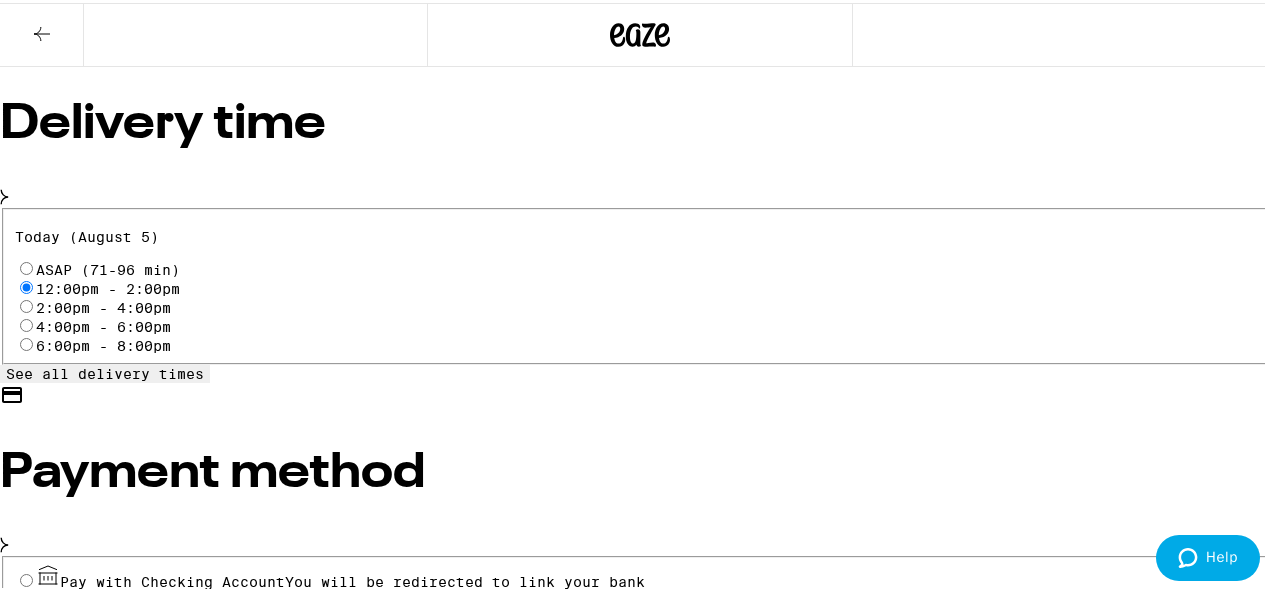 click on "Cash (in person)" at bounding box center (640, 627) 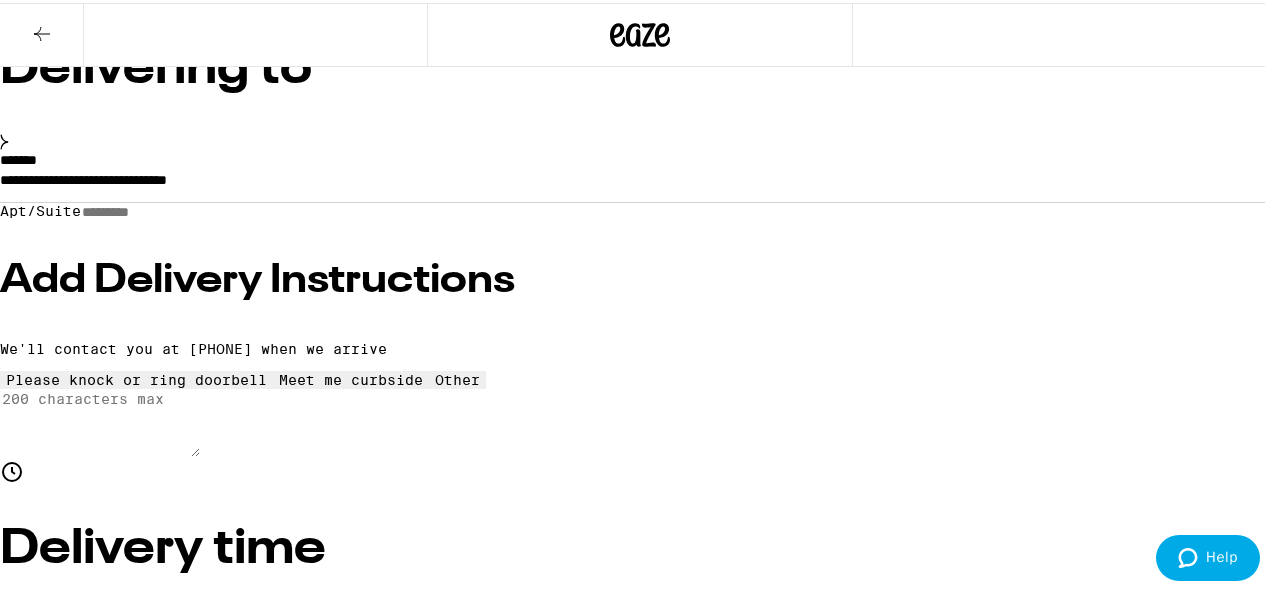 scroll, scrollTop: 237, scrollLeft: 0, axis: vertical 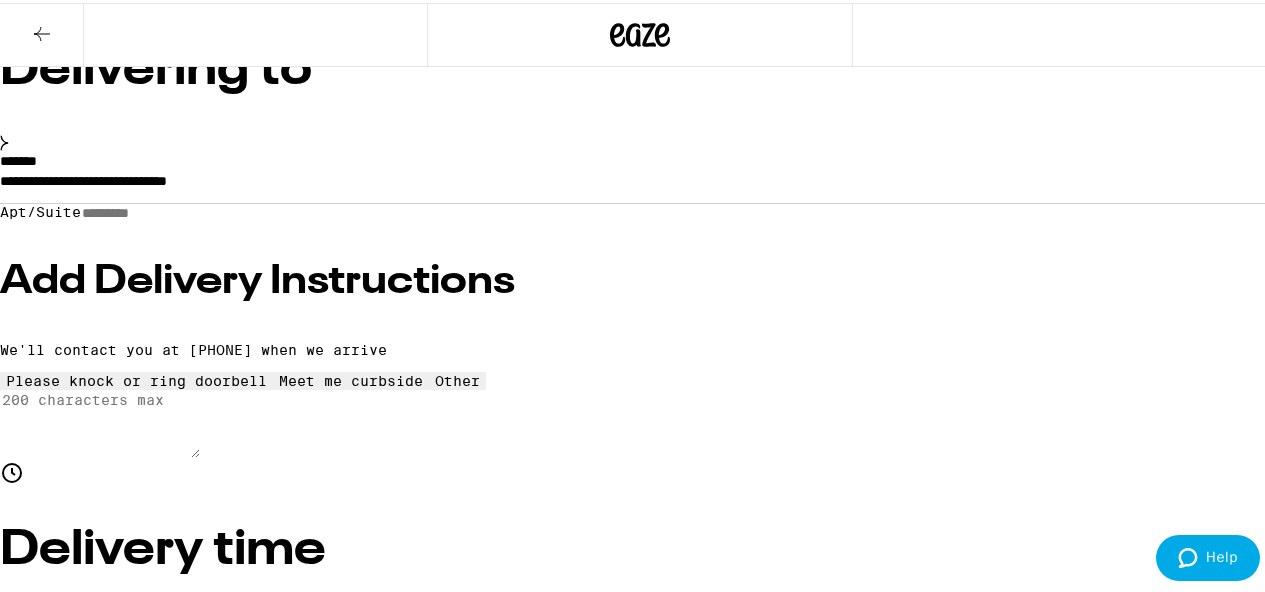 click on "Place Order" at bounding box center [55, 2634] 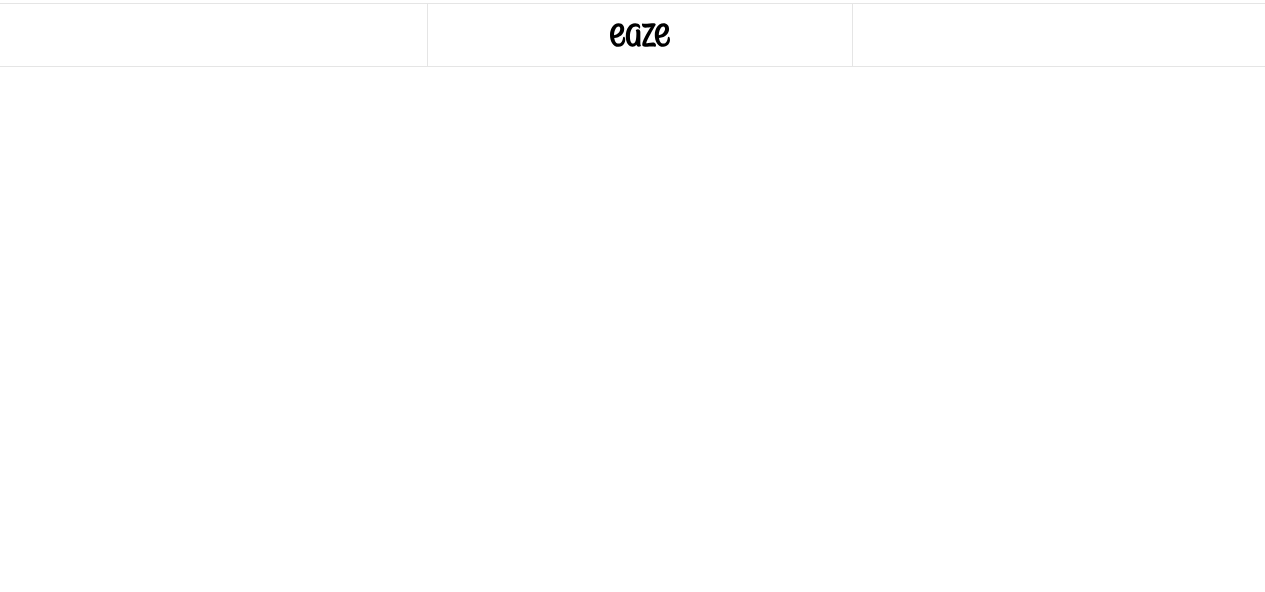 scroll, scrollTop: 0, scrollLeft: 0, axis: both 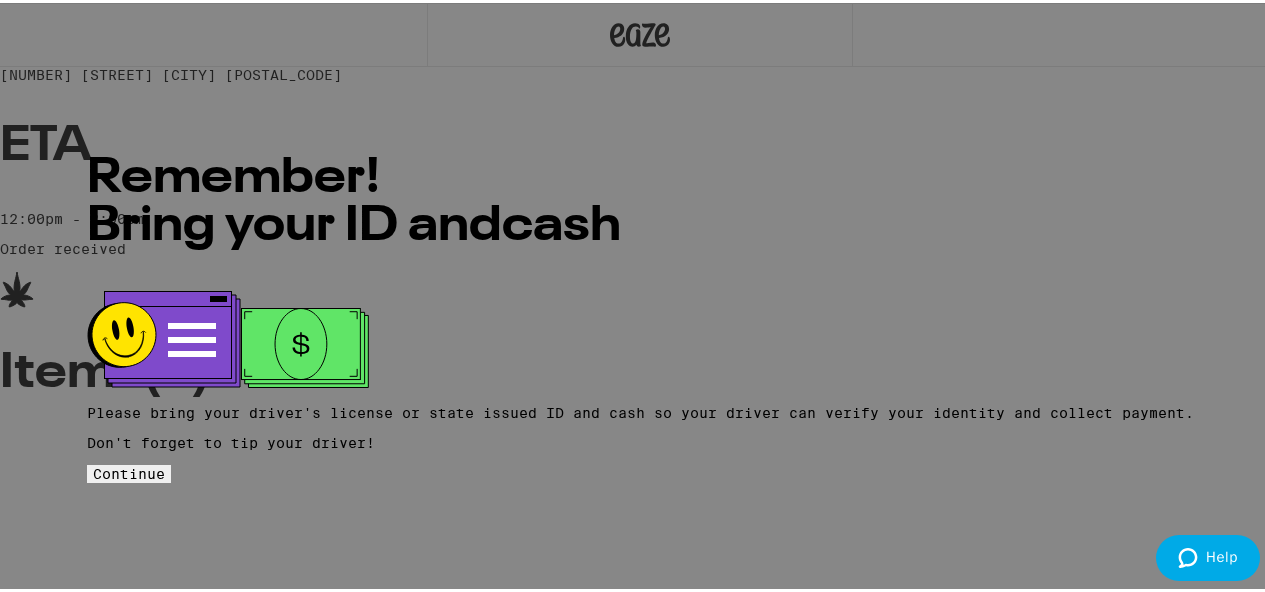 click on "Continue" at bounding box center (129, 471) 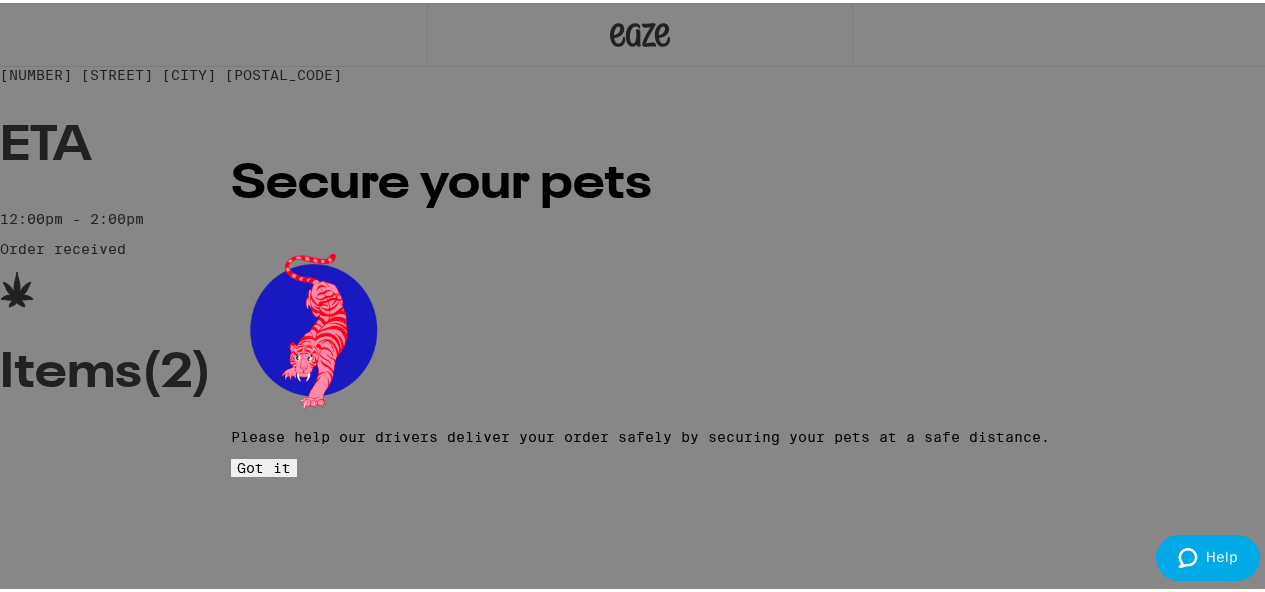 click on "Got it" at bounding box center [264, 465] 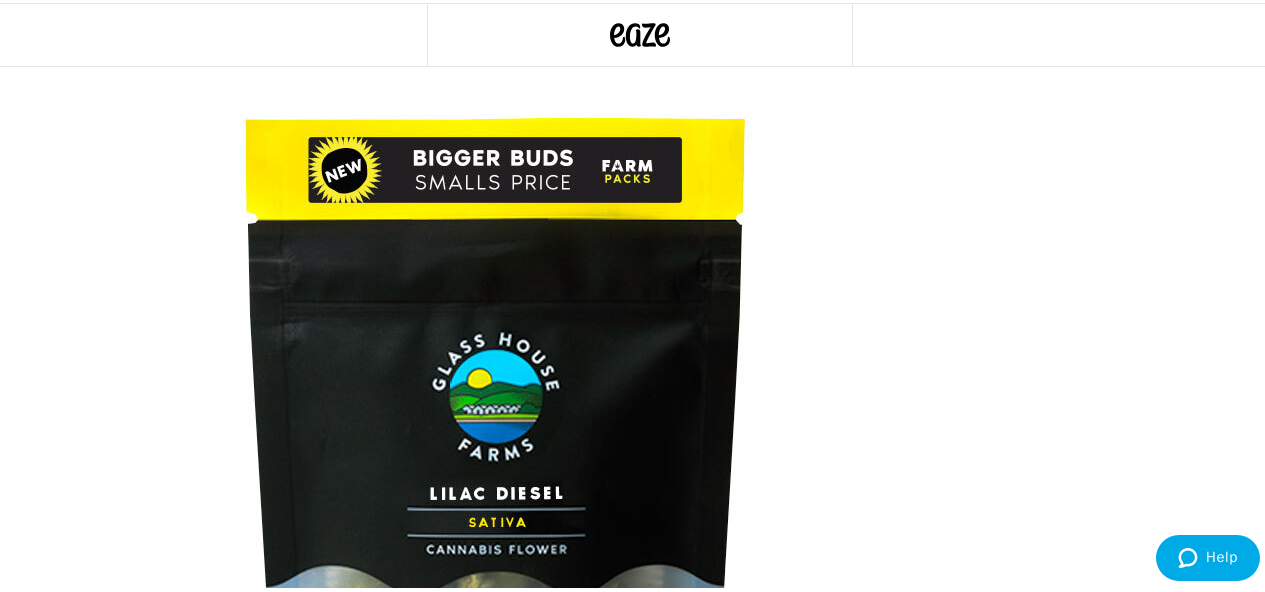 scroll, scrollTop: 503, scrollLeft: 0, axis: vertical 